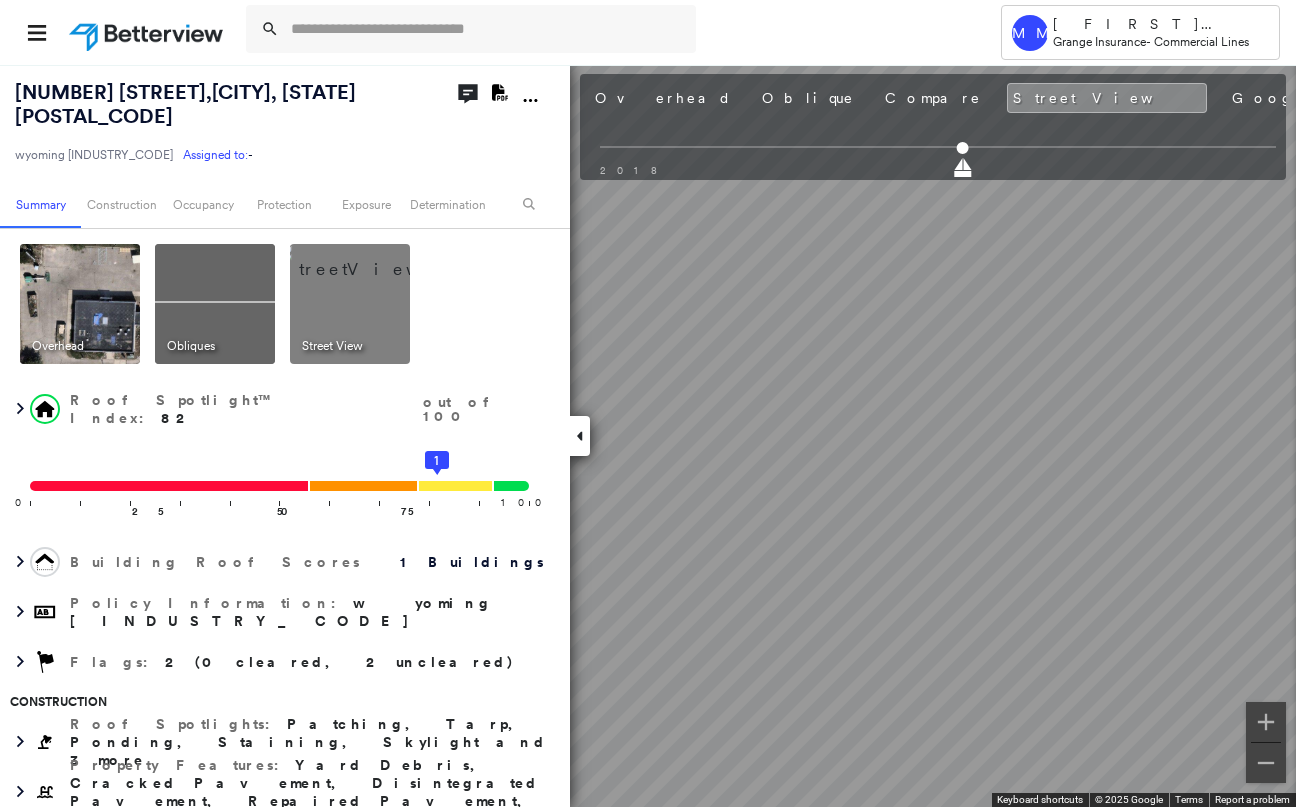 scroll, scrollTop: 0, scrollLeft: 0, axis: both 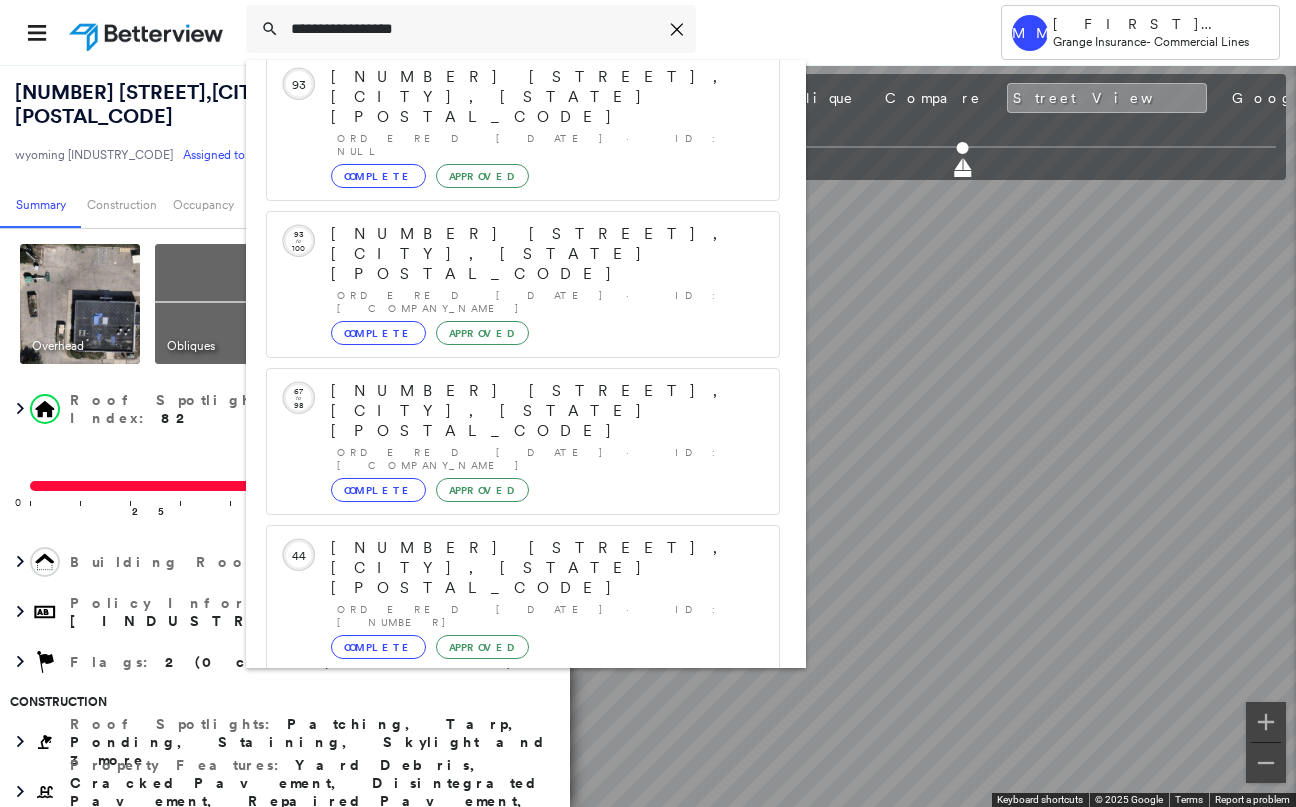 type on "**********" 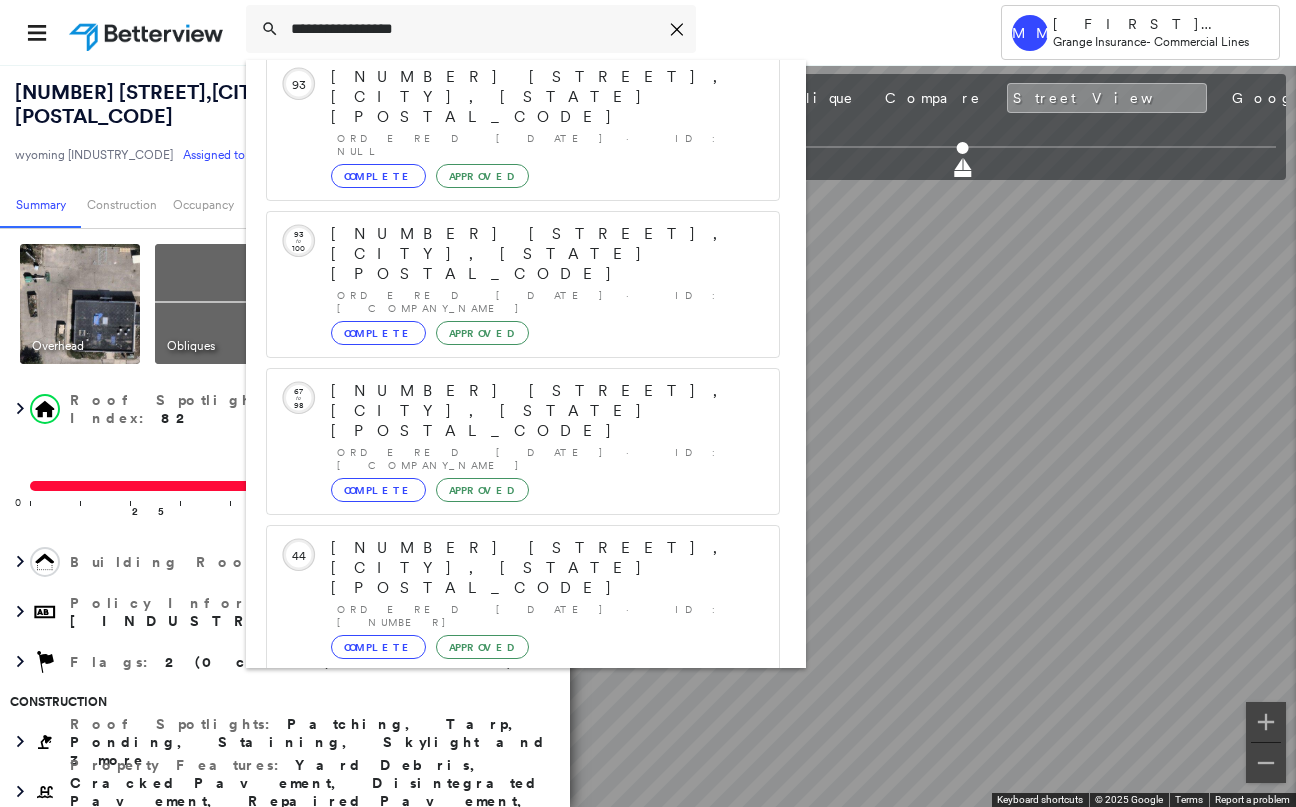 click on "[NUMBER] [STREET], [CITY], [STATE] [POSTAL_CODE]" at bounding box center [501, 808] 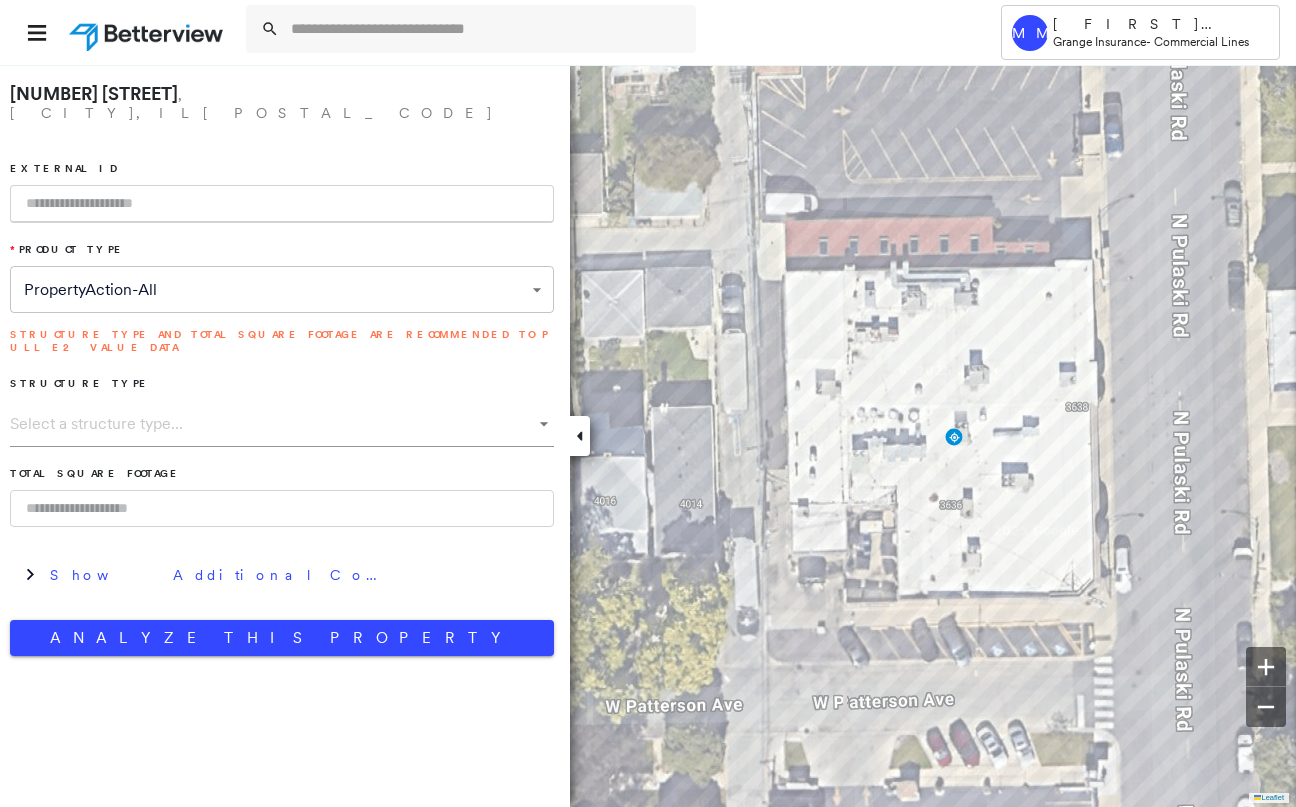 click at bounding box center (282, 204) 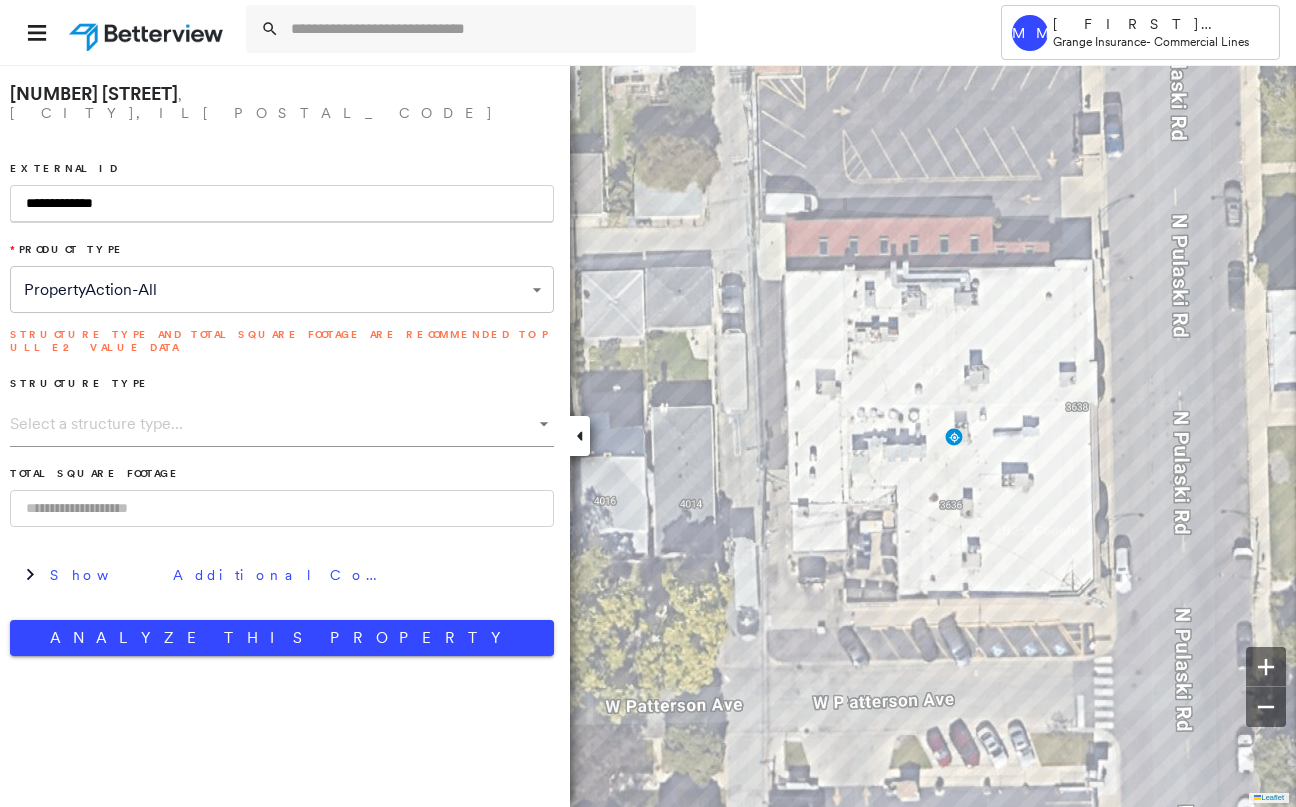 type on "**********" 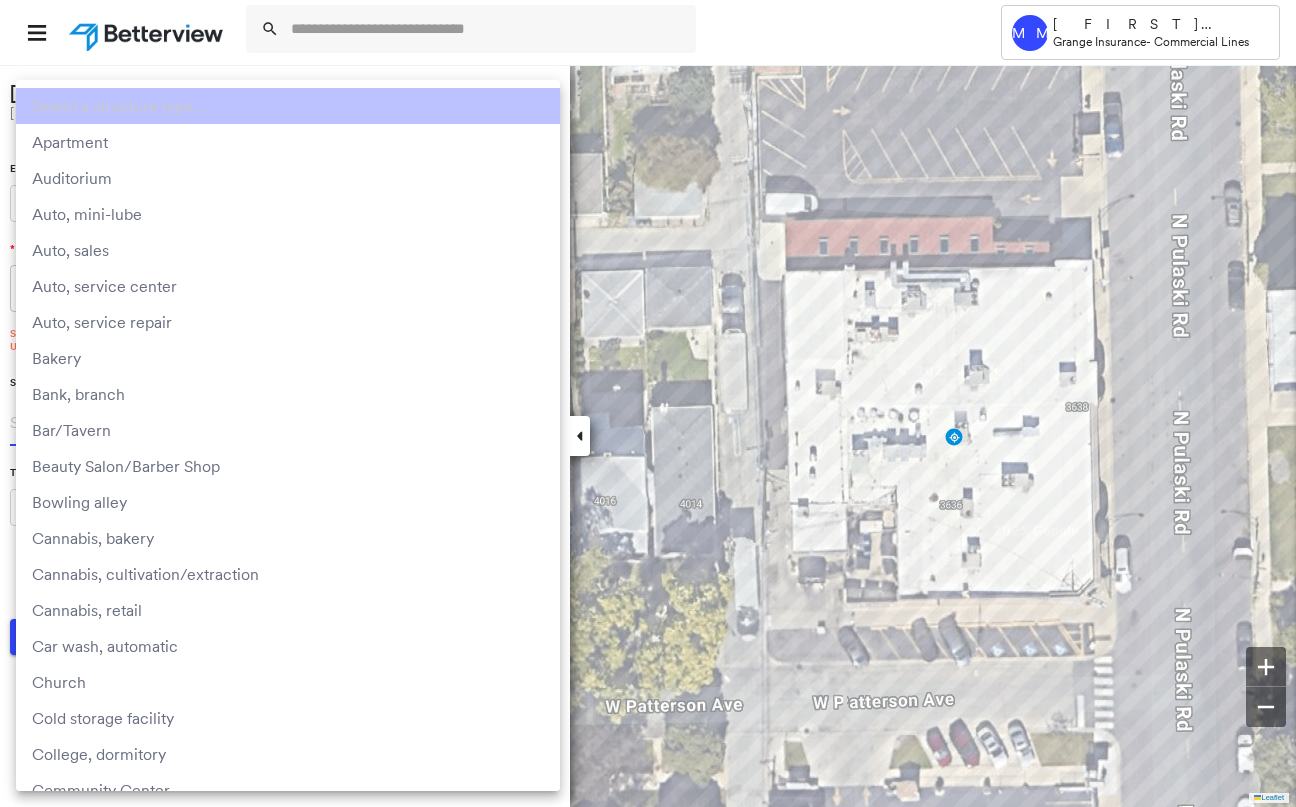 click on "**********" at bounding box center [648, 403] 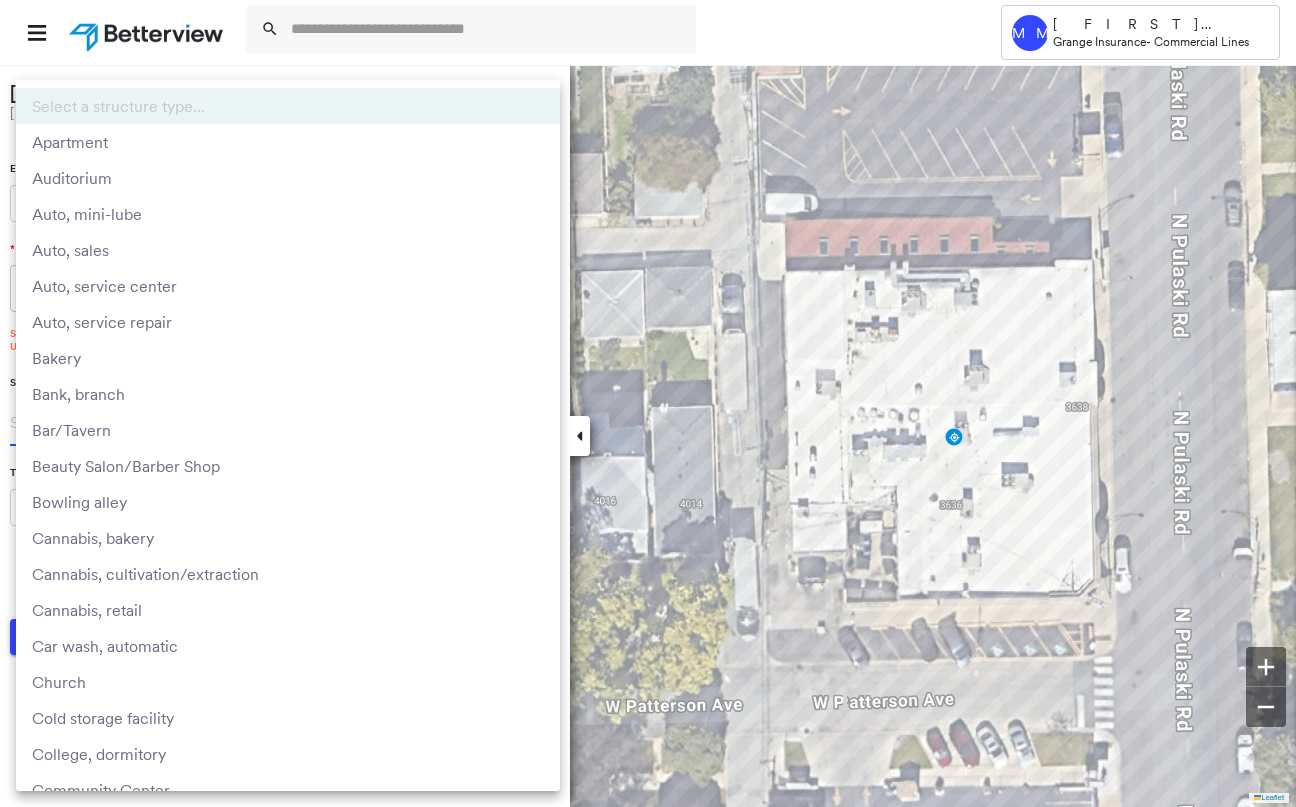 scroll, scrollTop: 1939, scrollLeft: 0, axis: vertical 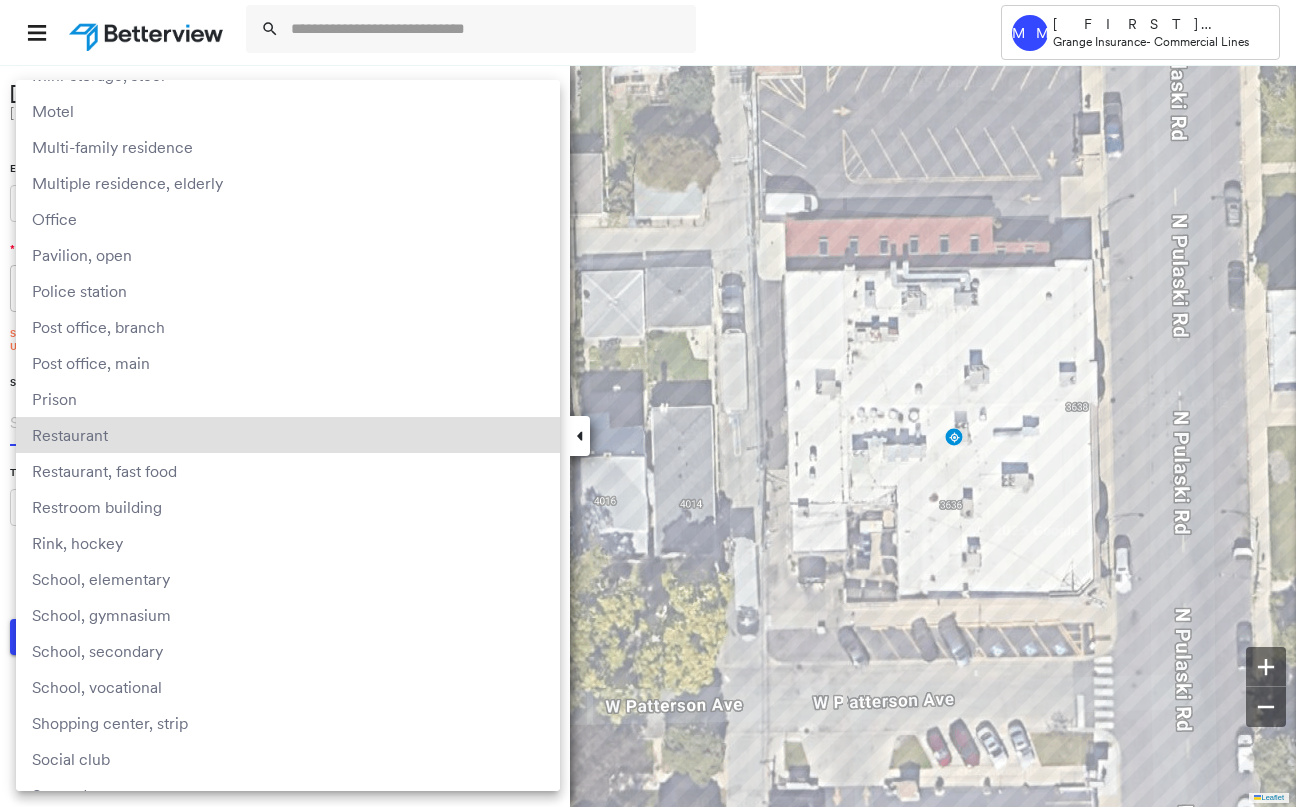 type 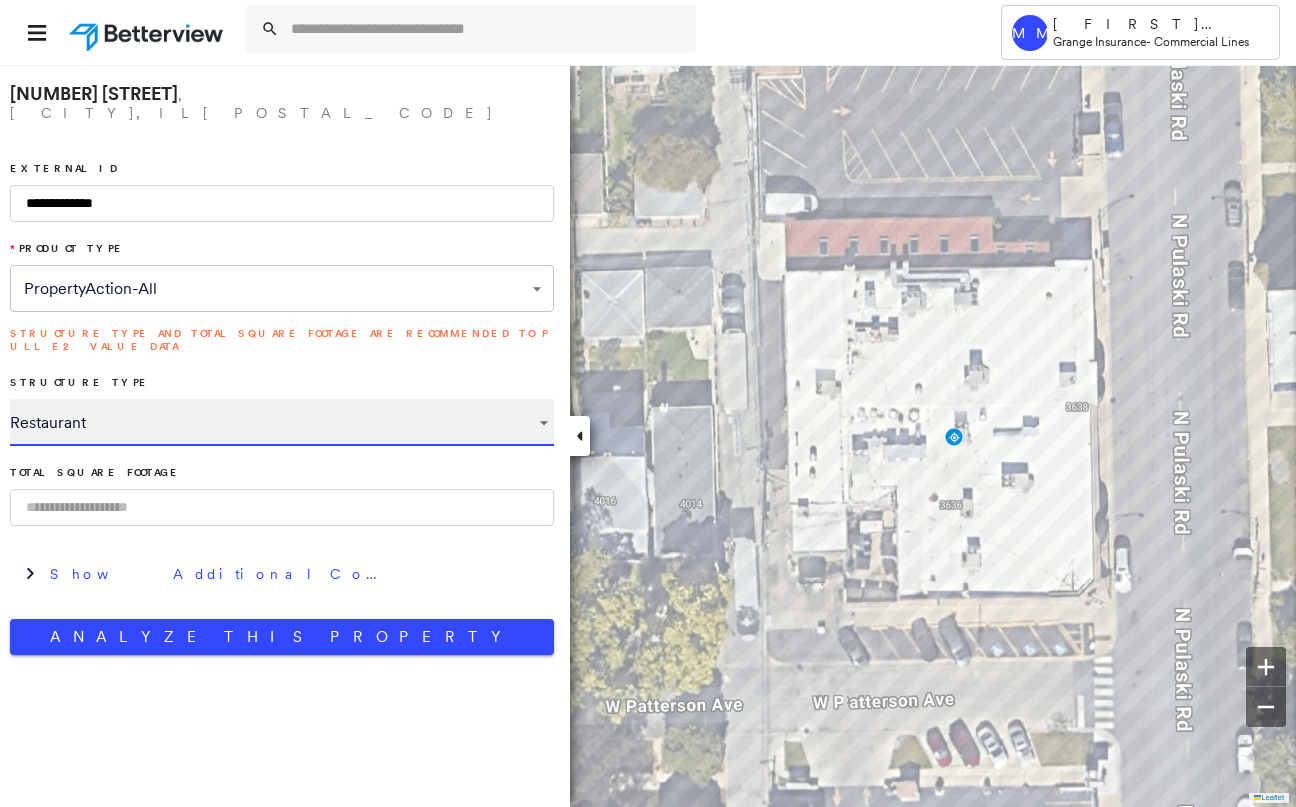 type on "**********" 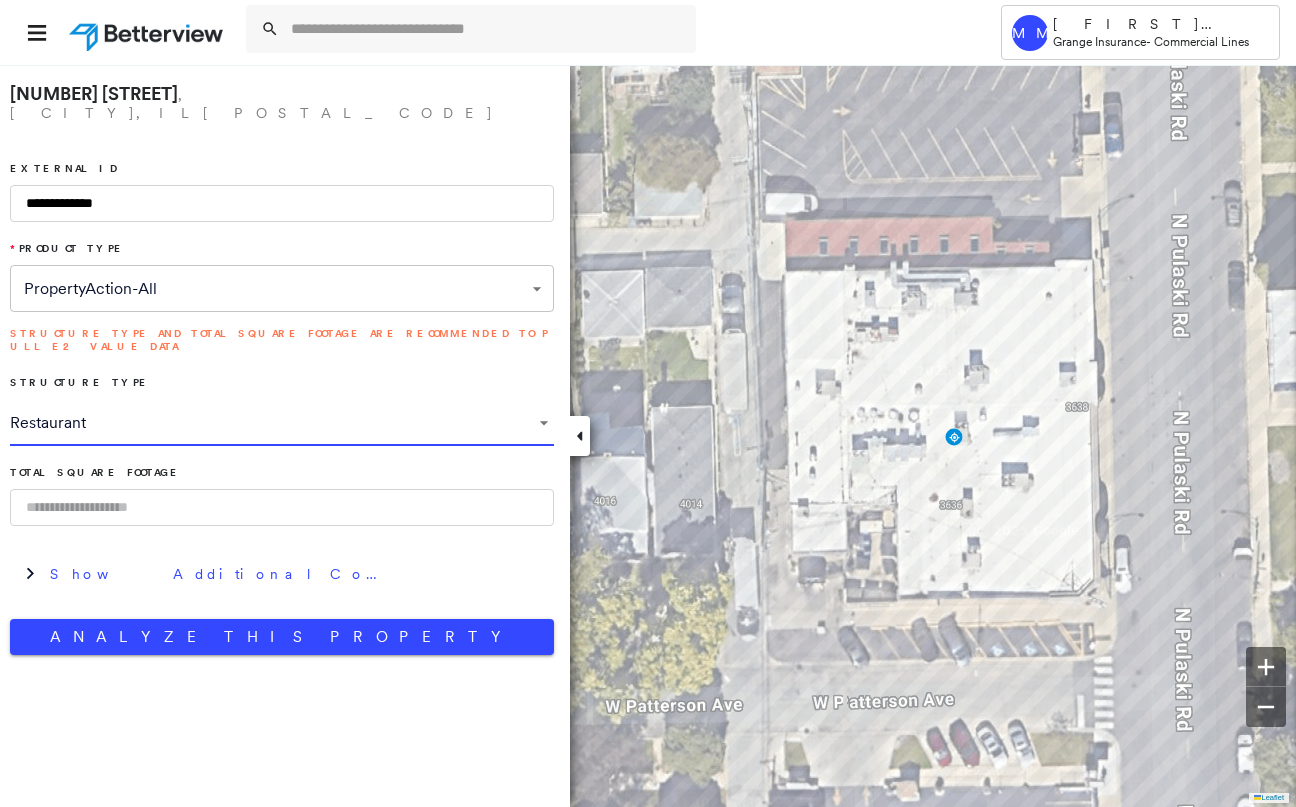 click at bounding box center (282, 507) 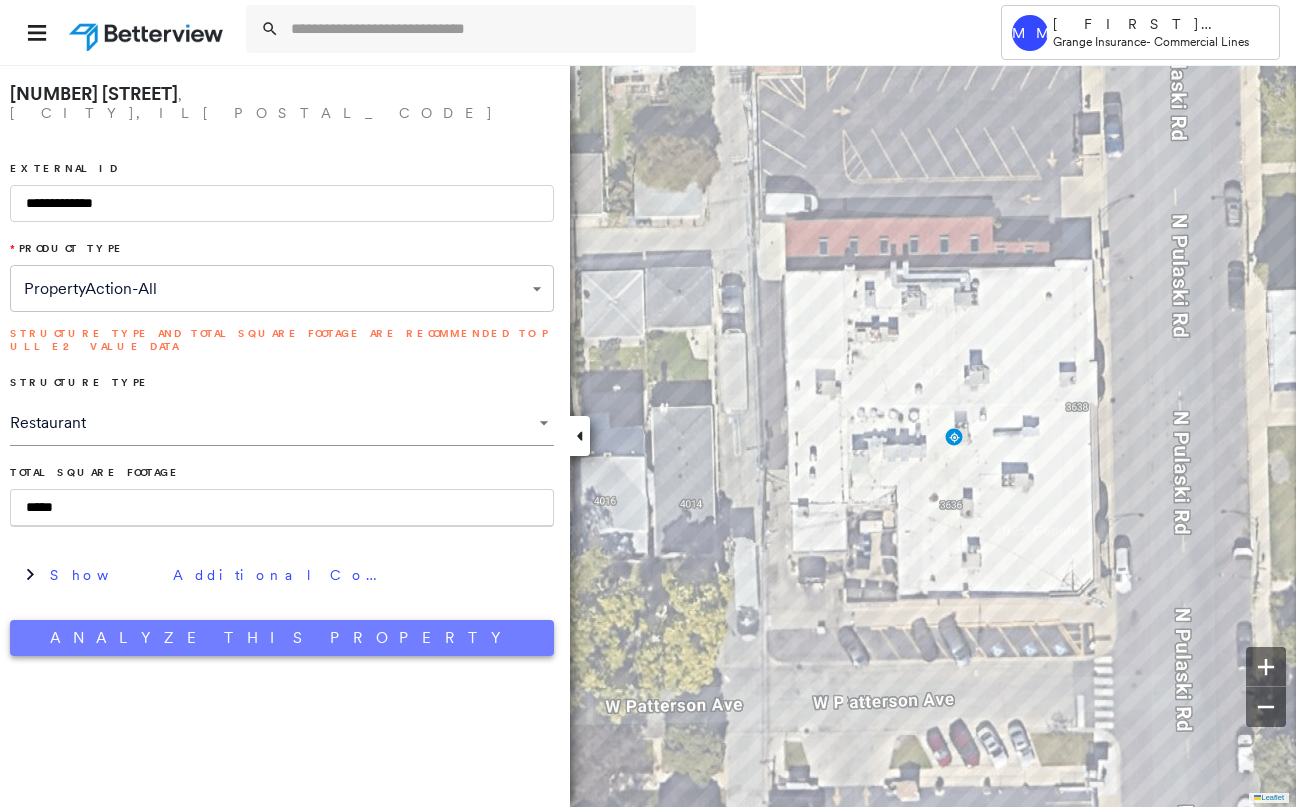 type on "*****" 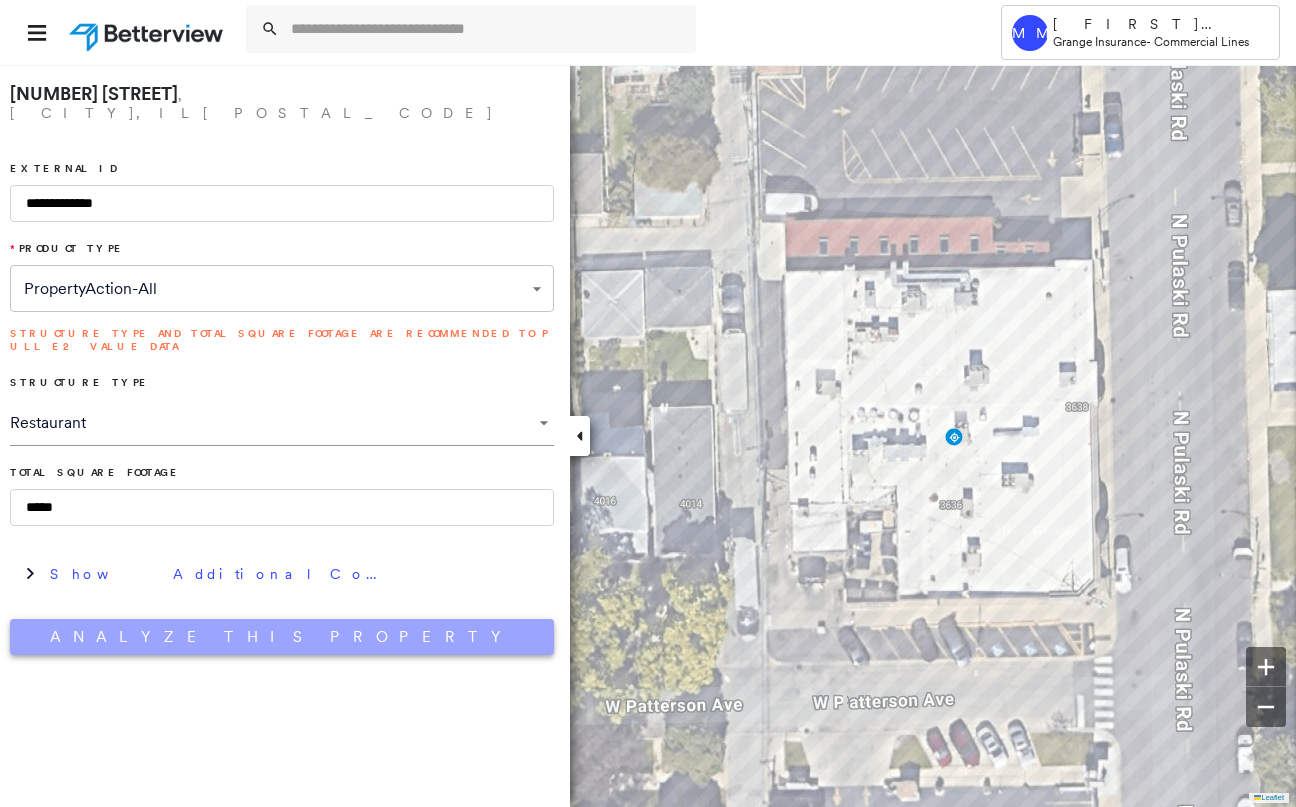 click on "Analyze This Property" at bounding box center (282, 637) 